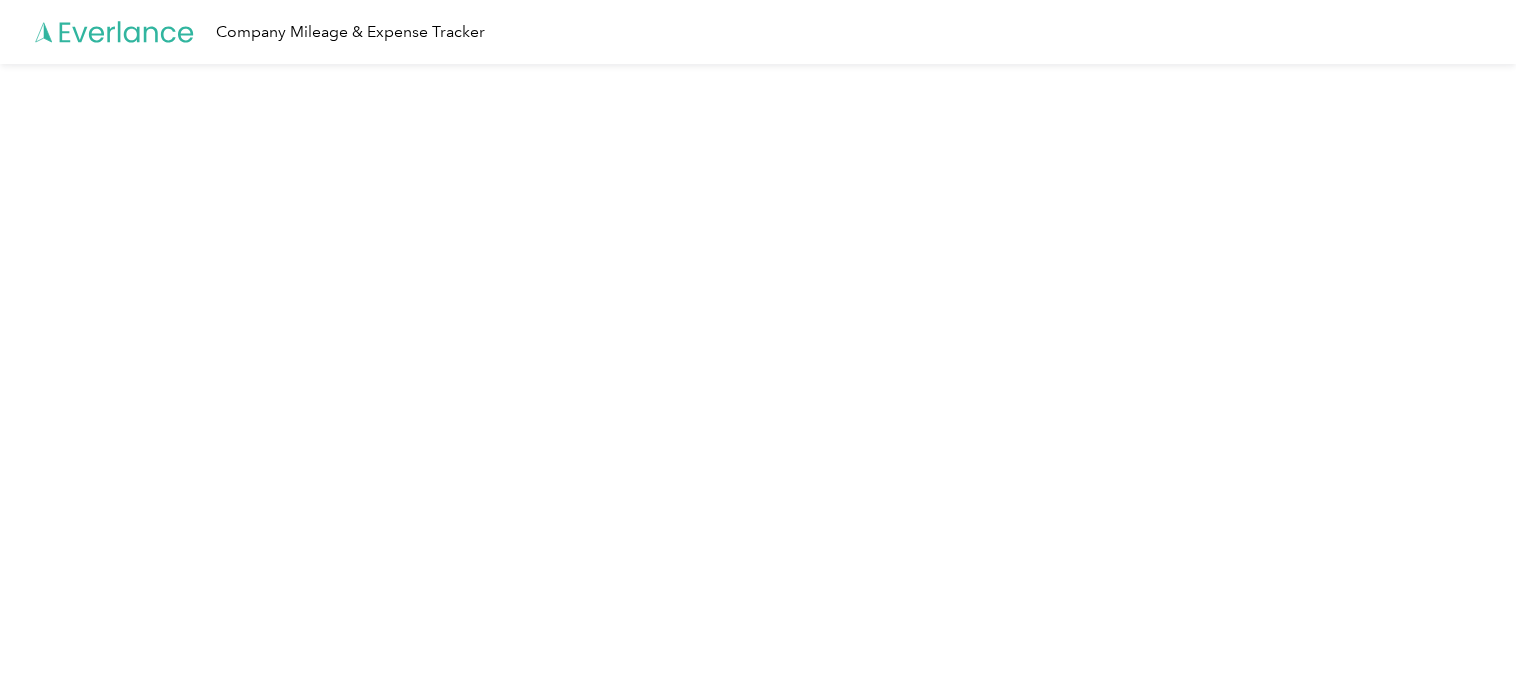 scroll, scrollTop: 0, scrollLeft: 0, axis: both 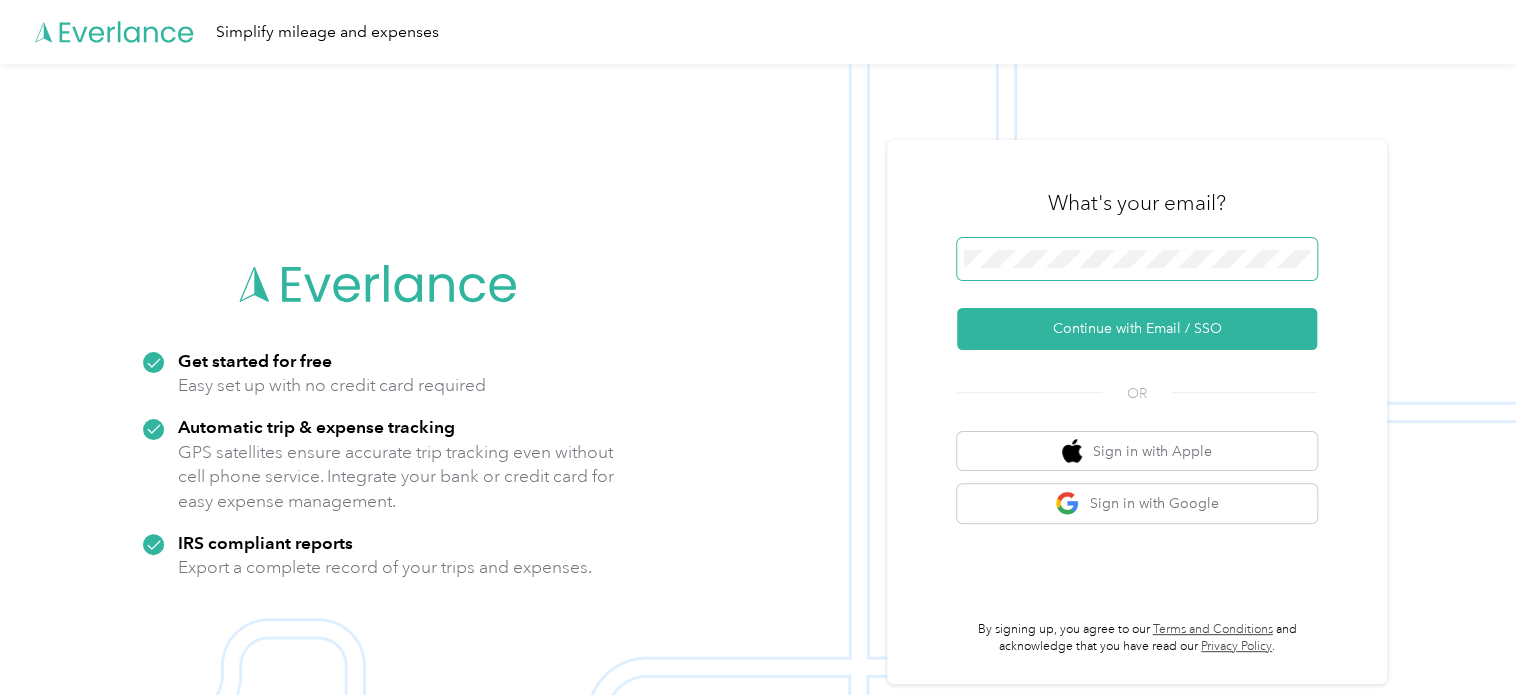 click at bounding box center [1137, 259] 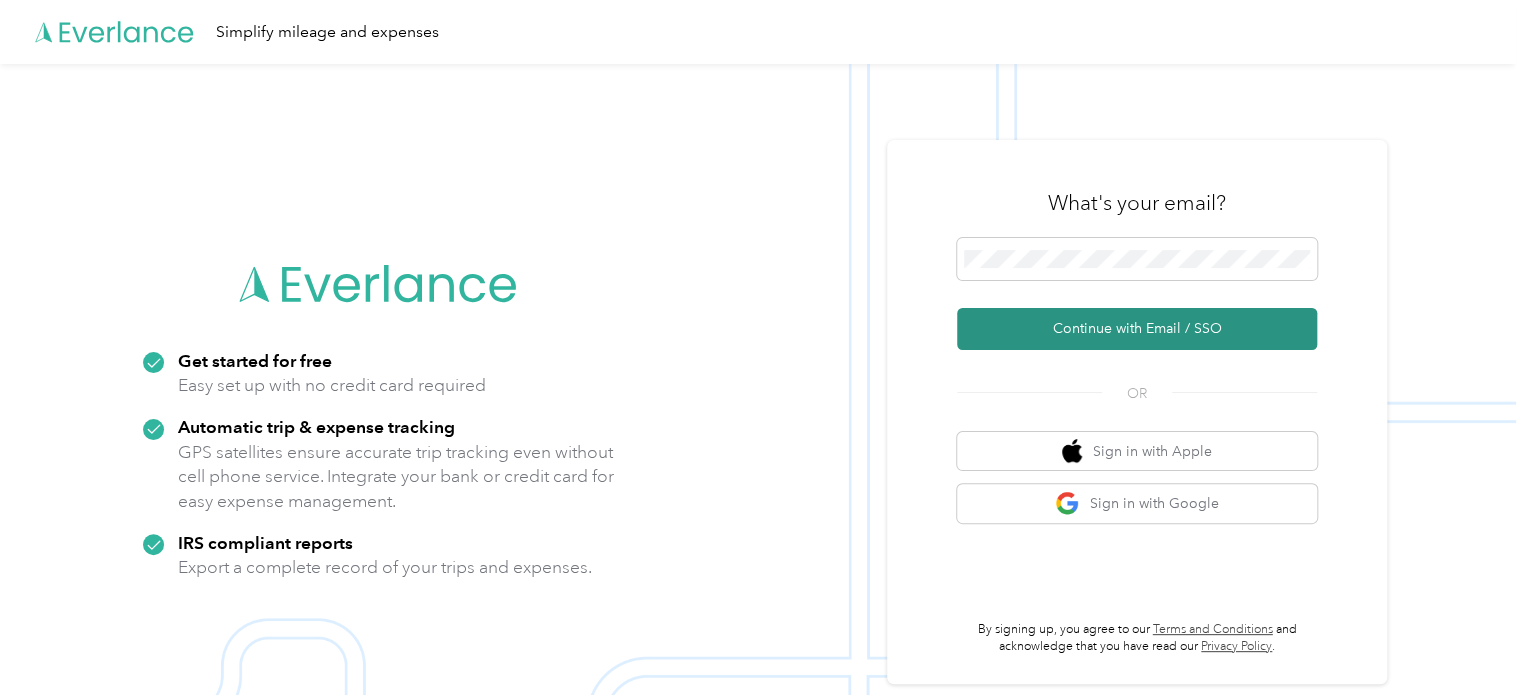 click on "Continue with Email / SSO" at bounding box center [1137, 329] 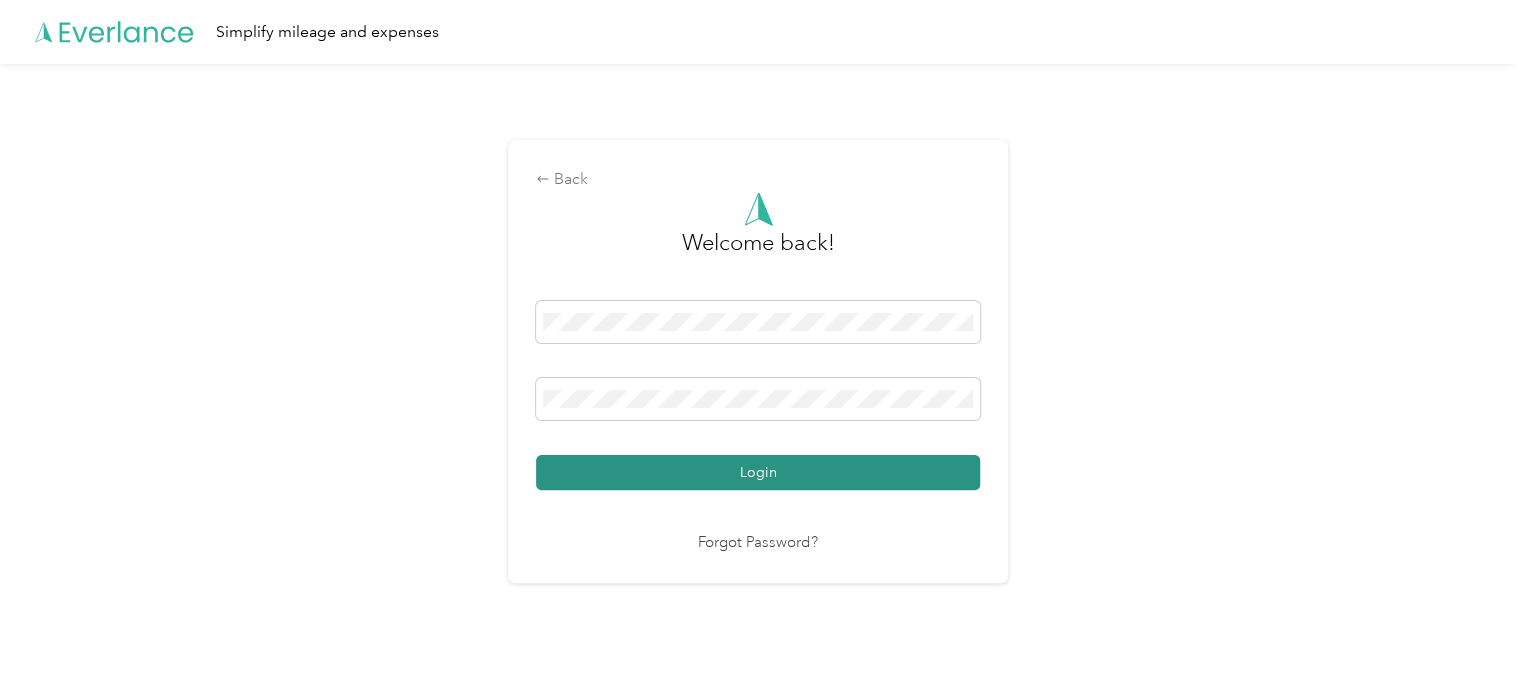 click on "Login" at bounding box center (758, 472) 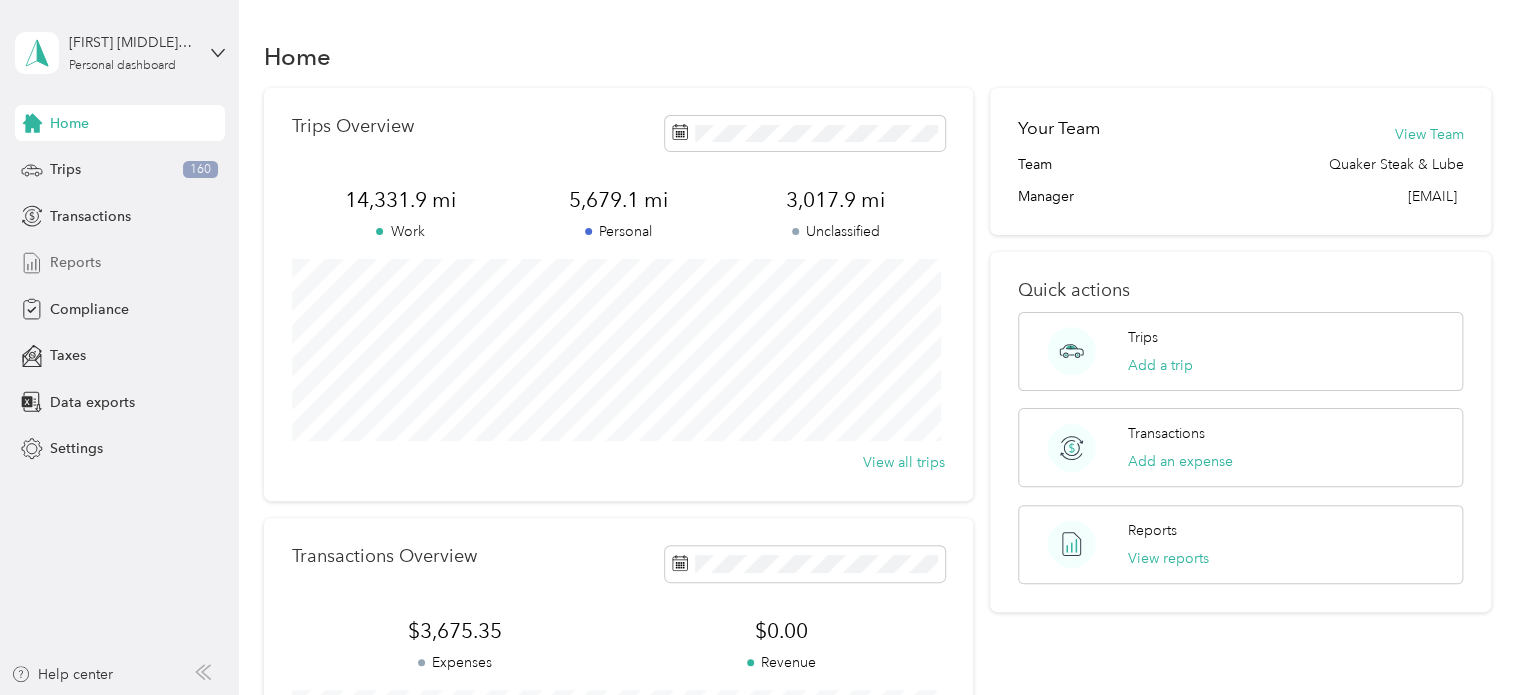 click on "Reports" at bounding box center (75, 262) 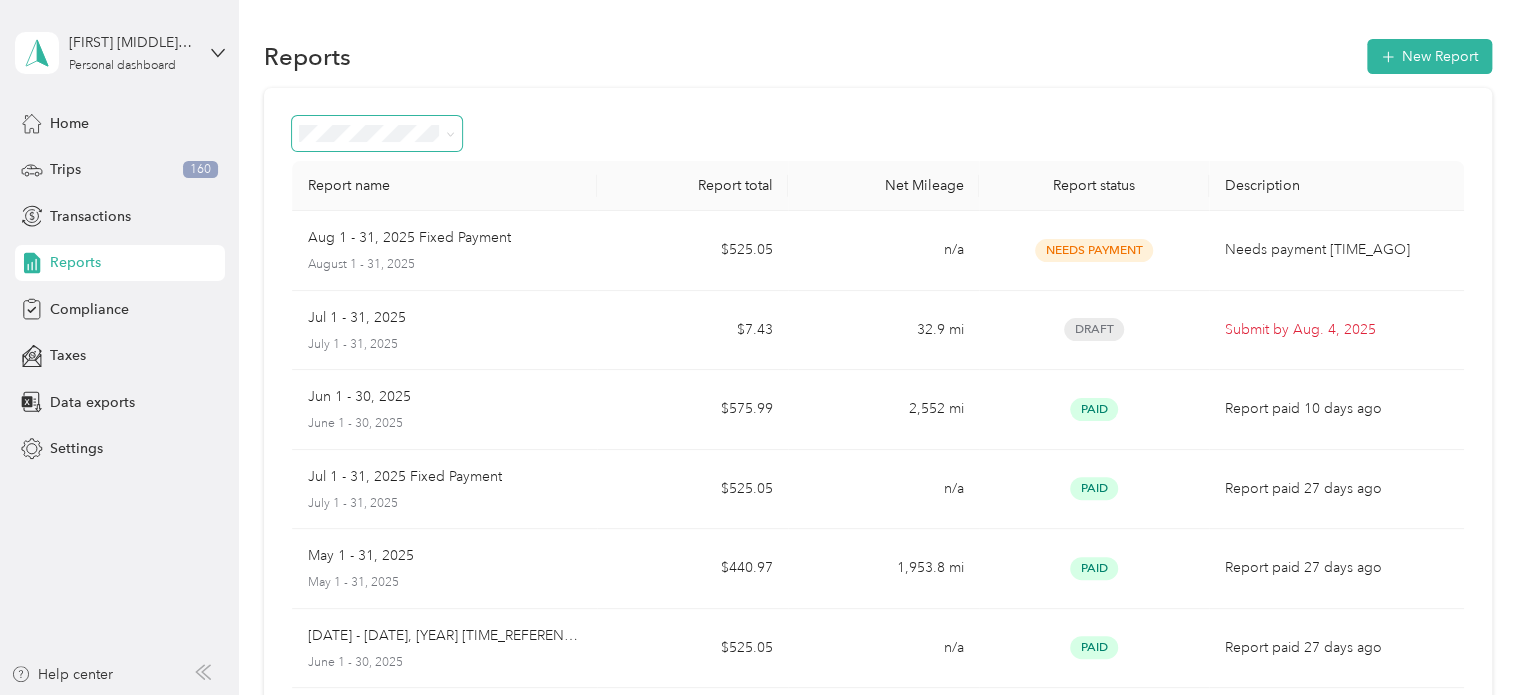 click 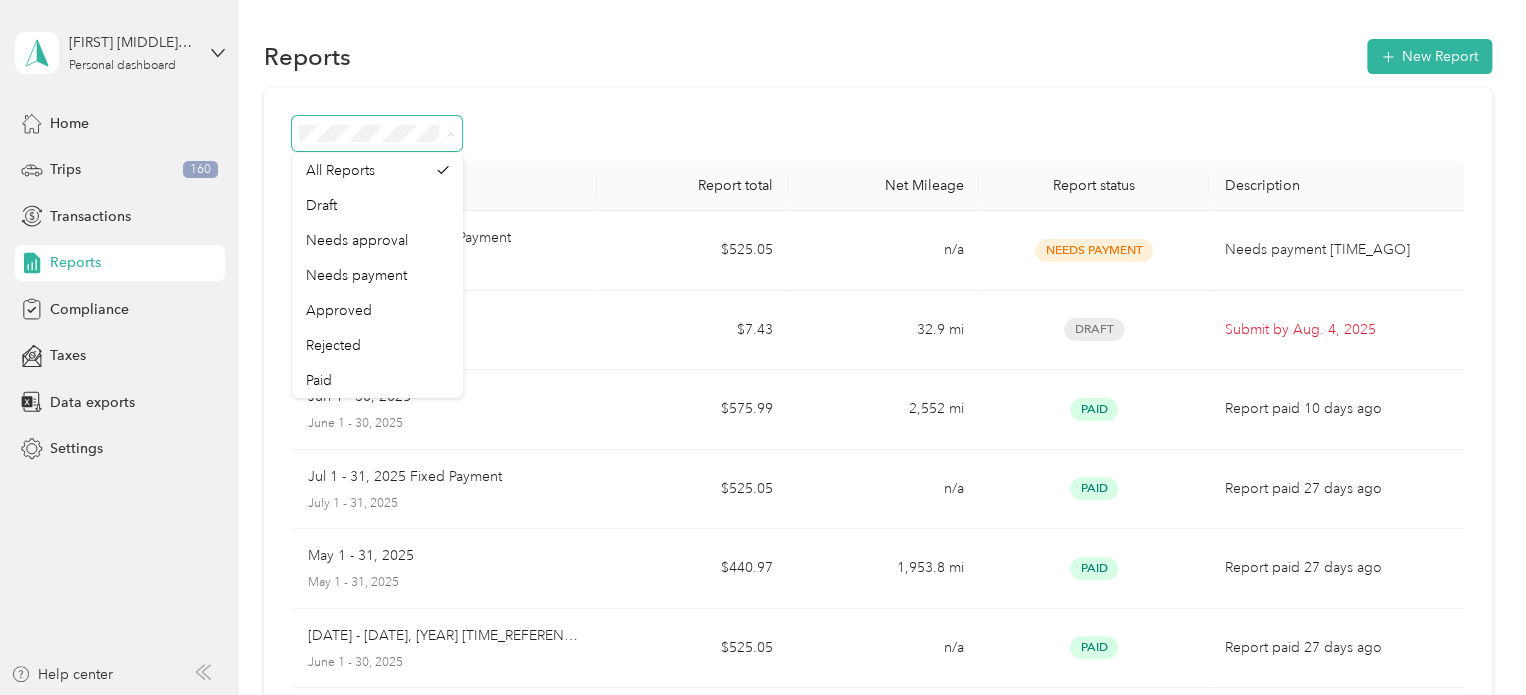 click at bounding box center (377, 133) 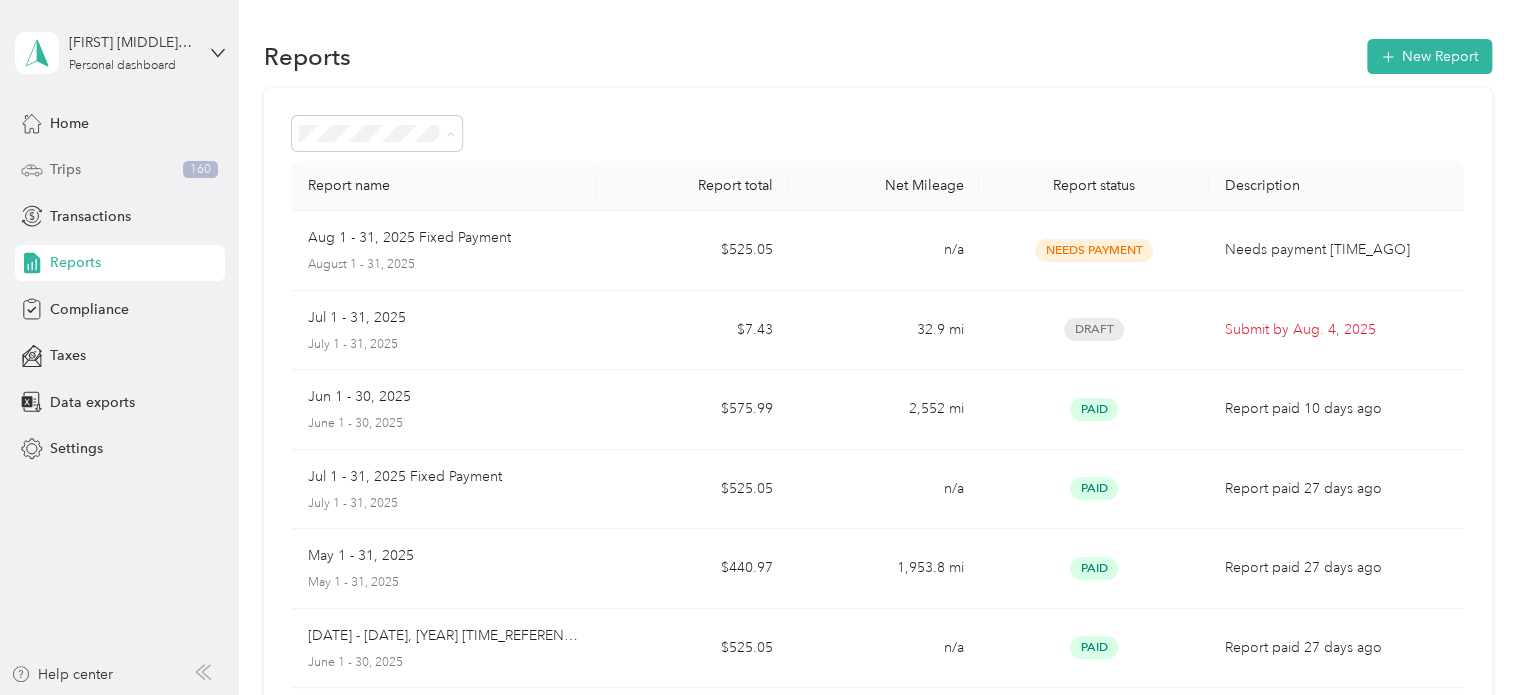 click on "Trips" at bounding box center [65, 169] 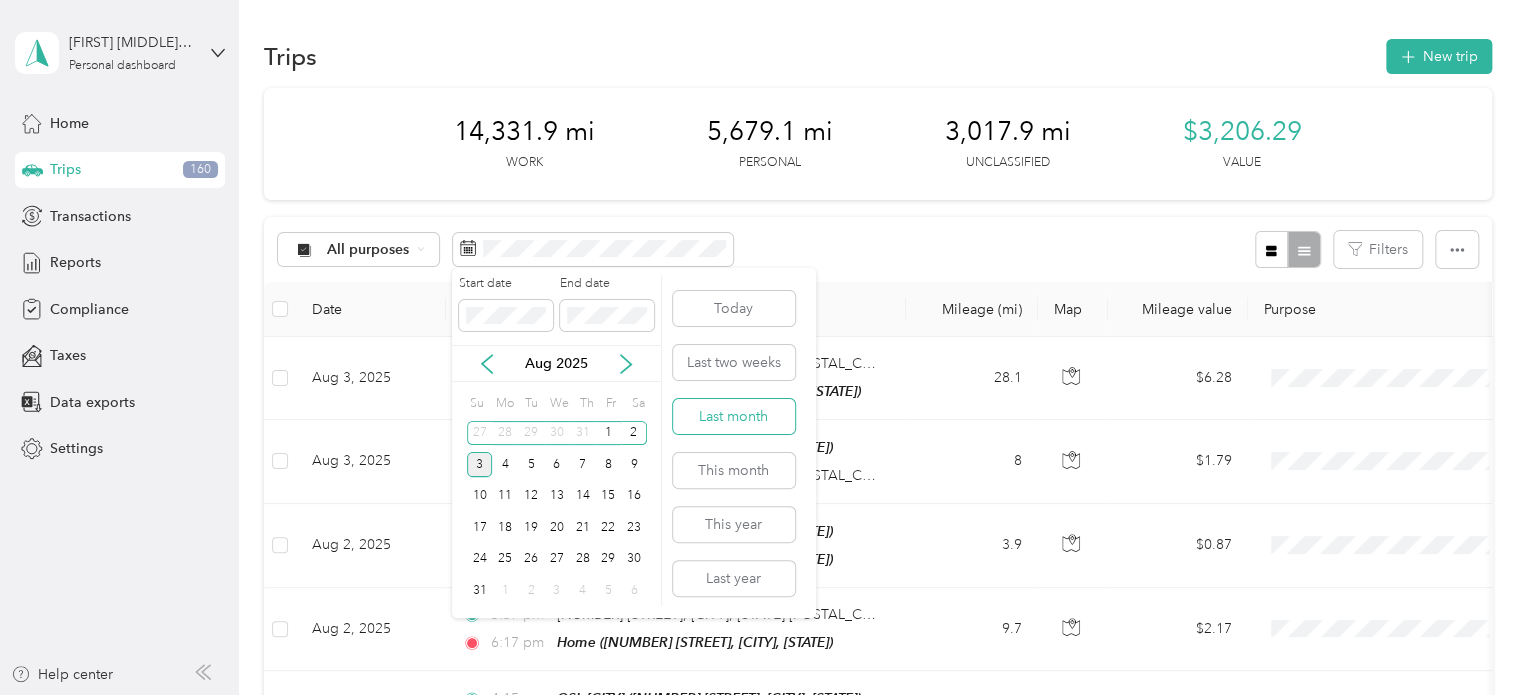 click on "Last month" at bounding box center [734, 416] 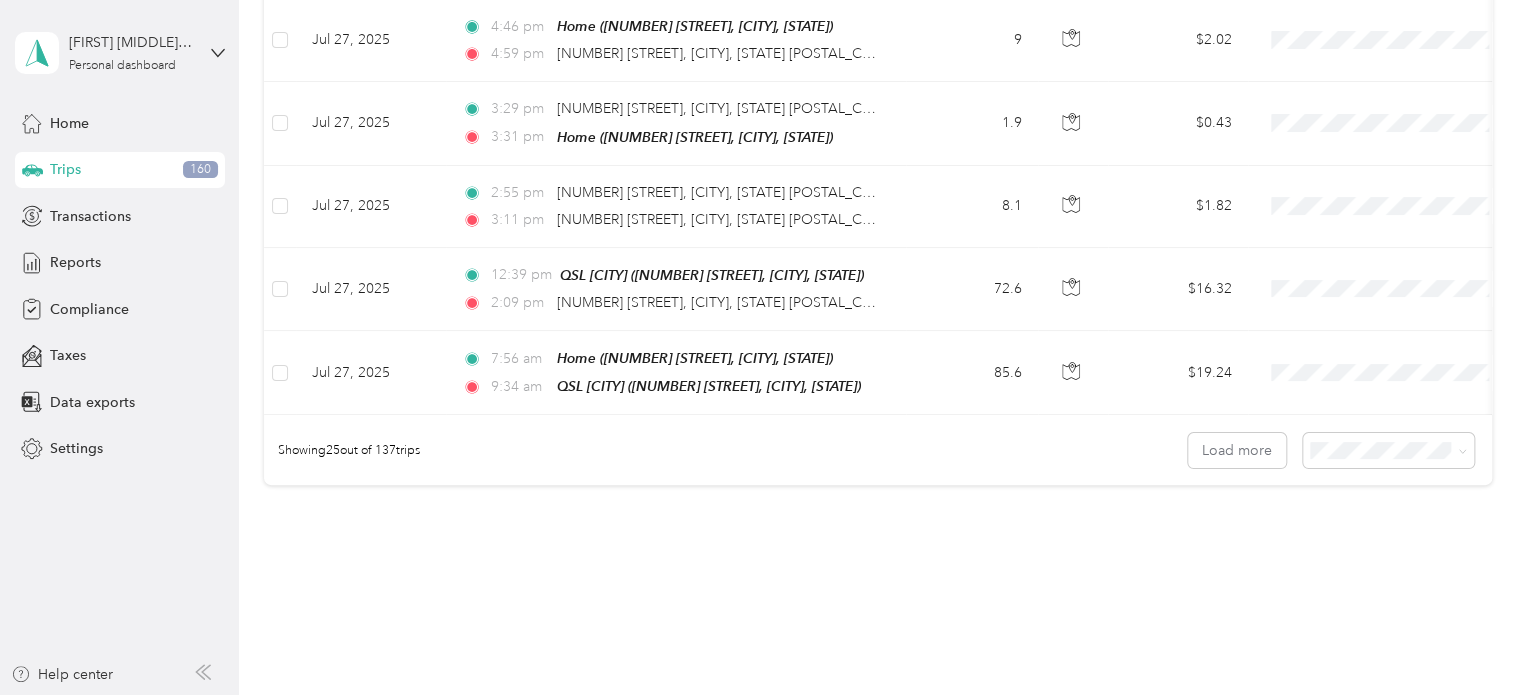 scroll, scrollTop: 2054, scrollLeft: 0, axis: vertical 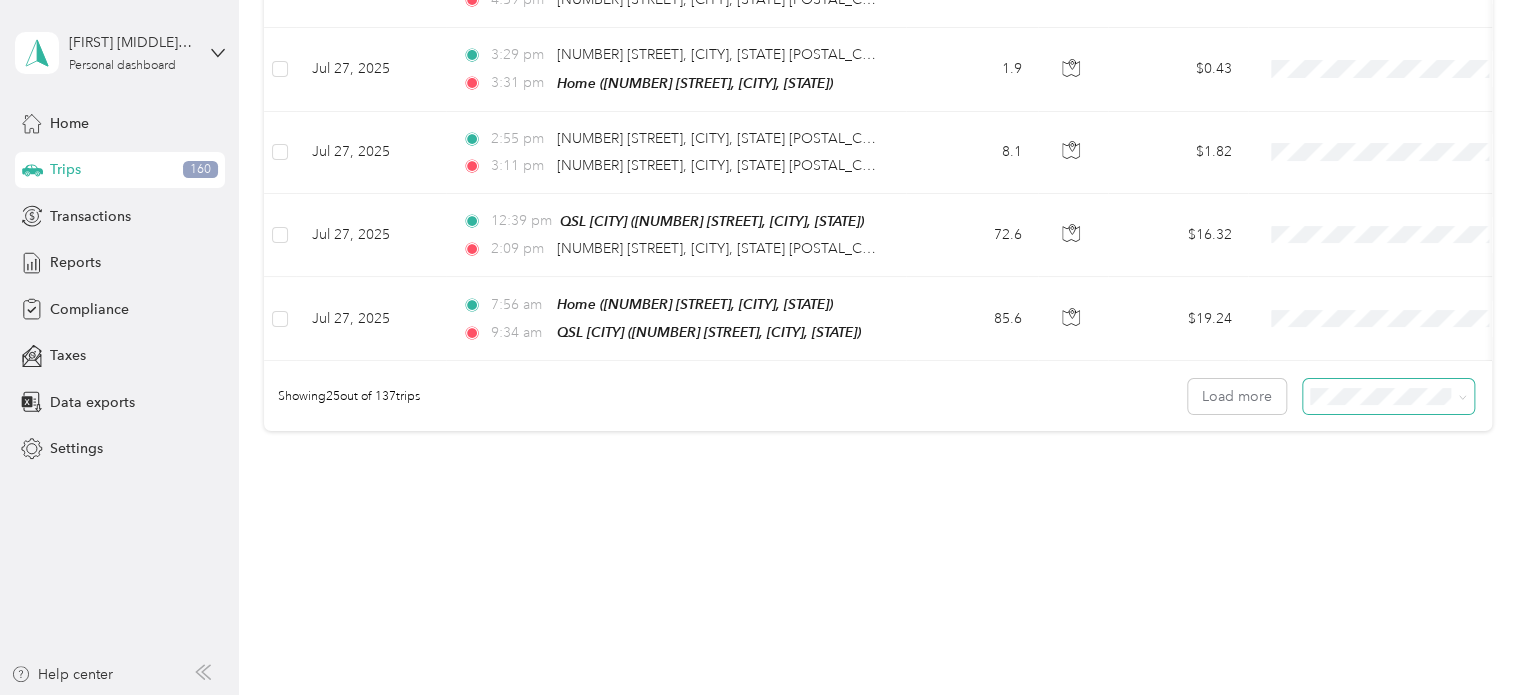 click at bounding box center [1459, 396] 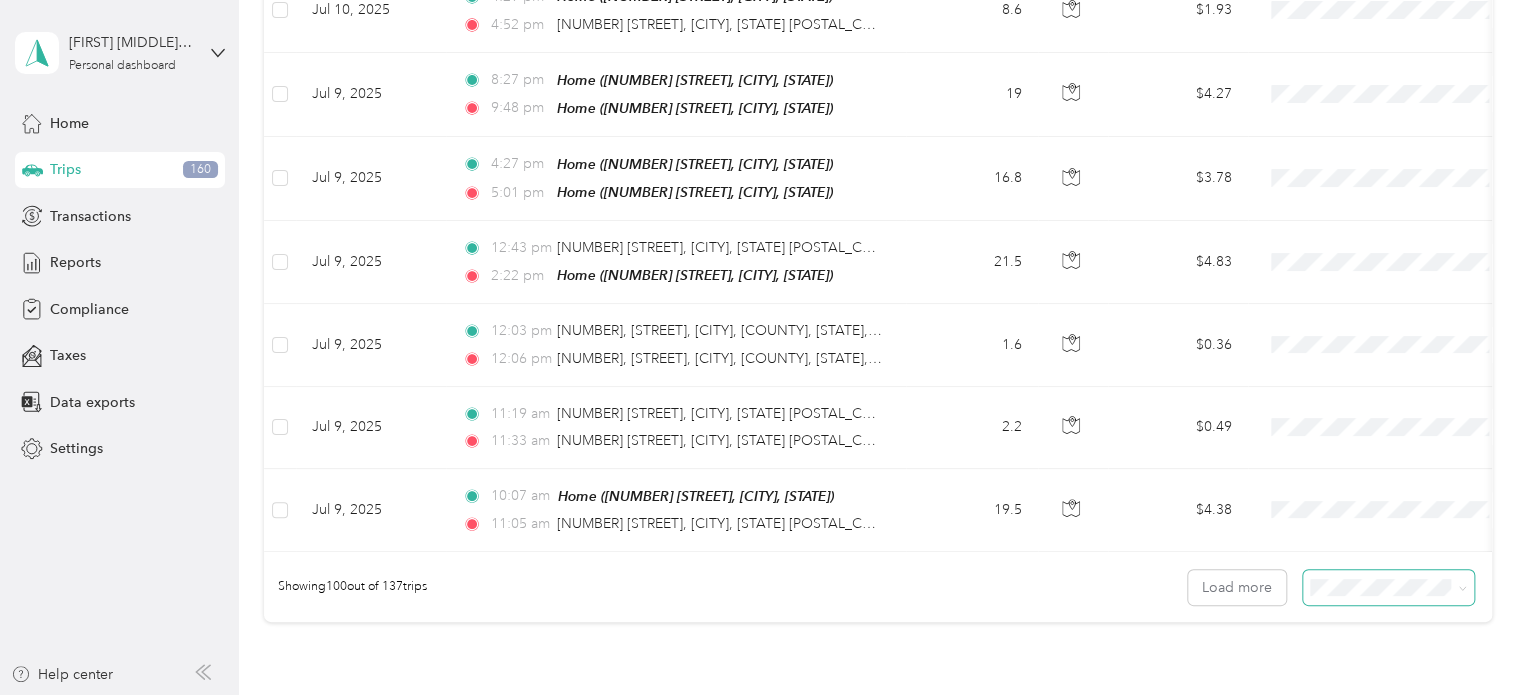 scroll, scrollTop: 8208, scrollLeft: 0, axis: vertical 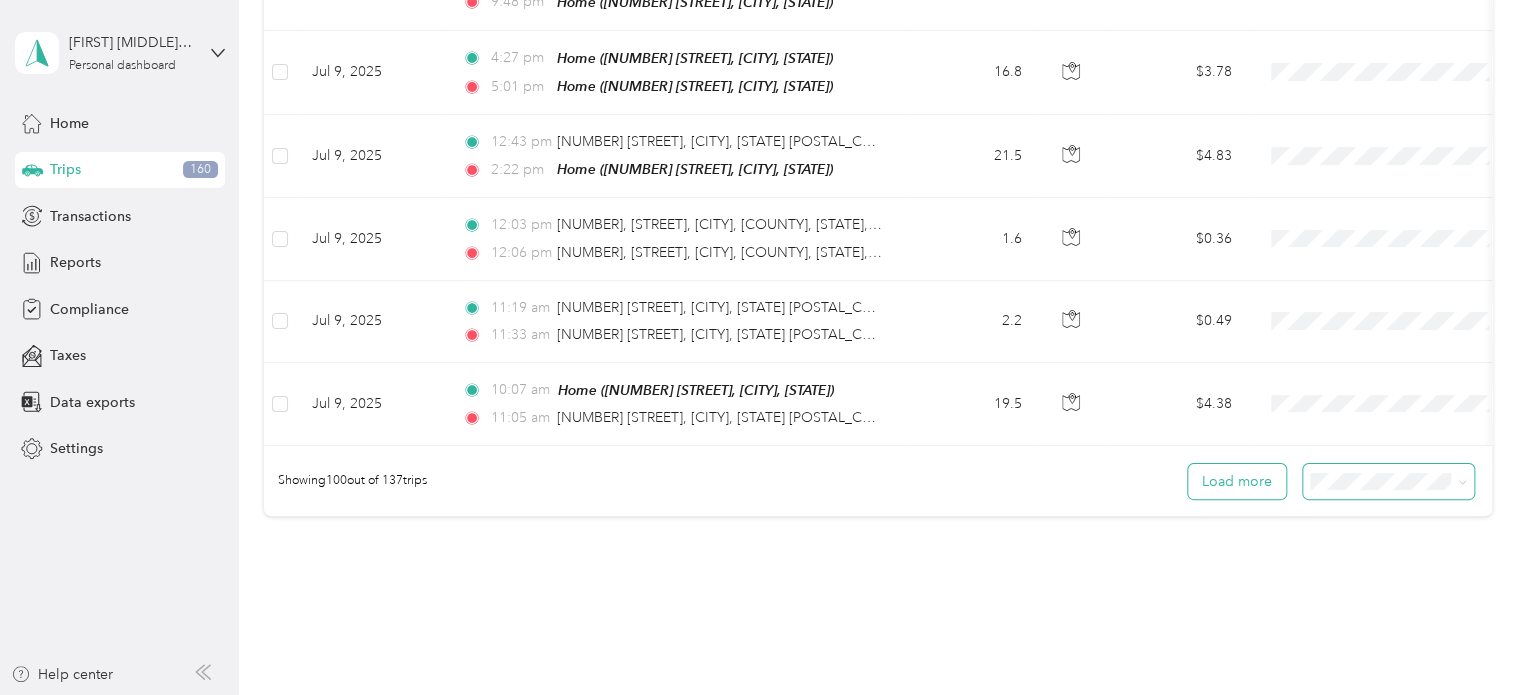 click on "Load more" at bounding box center [1237, 481] 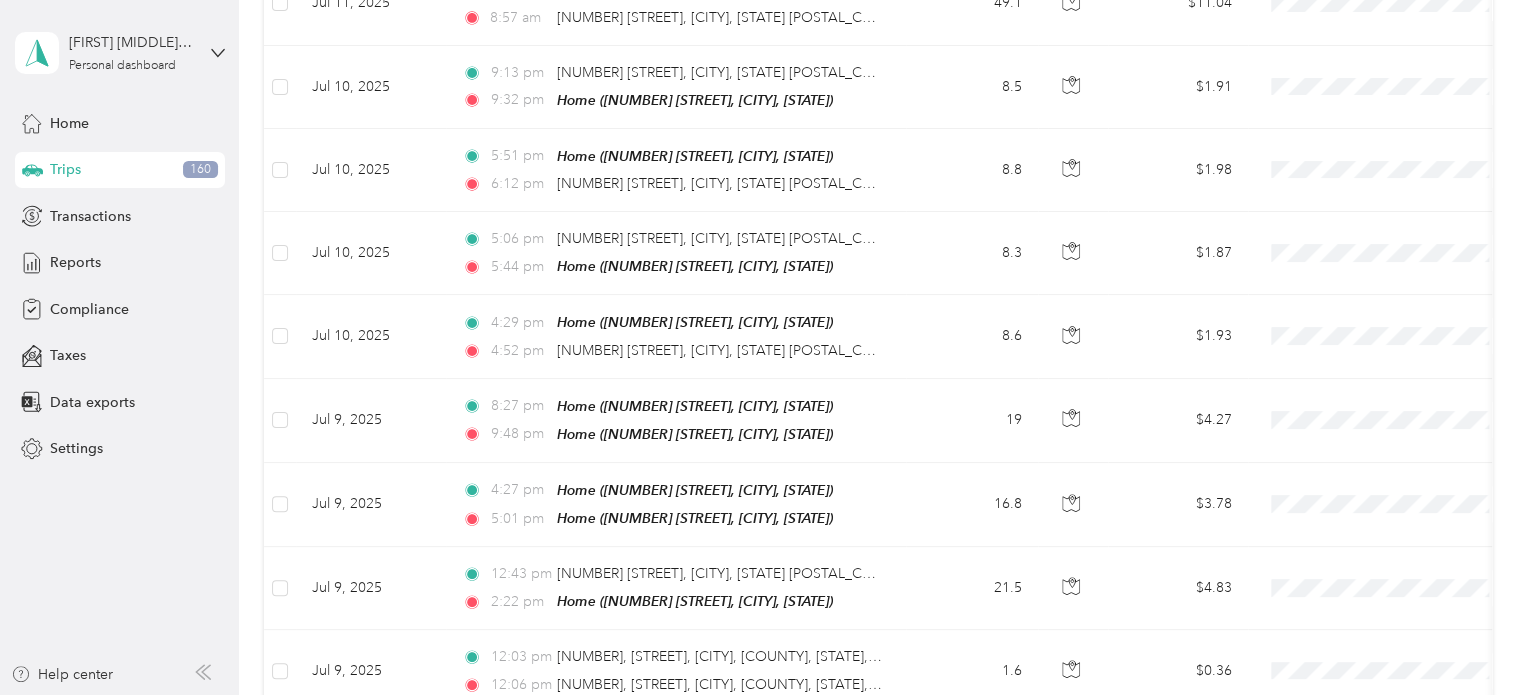 scroll, scrollTop: 7808, scrollLeft: 0, axis: vertical 